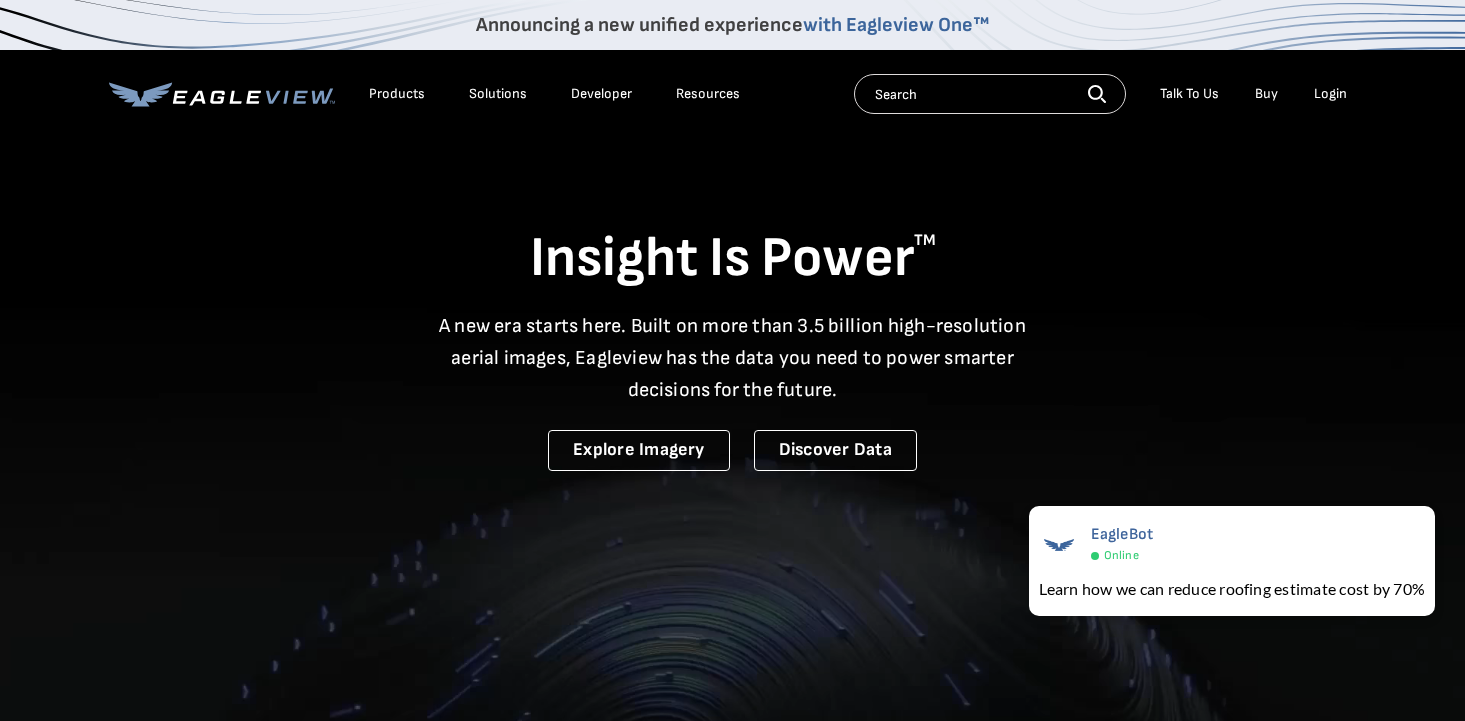 scroll, scrollTop: 0, scrollLeft: 0, axis: both 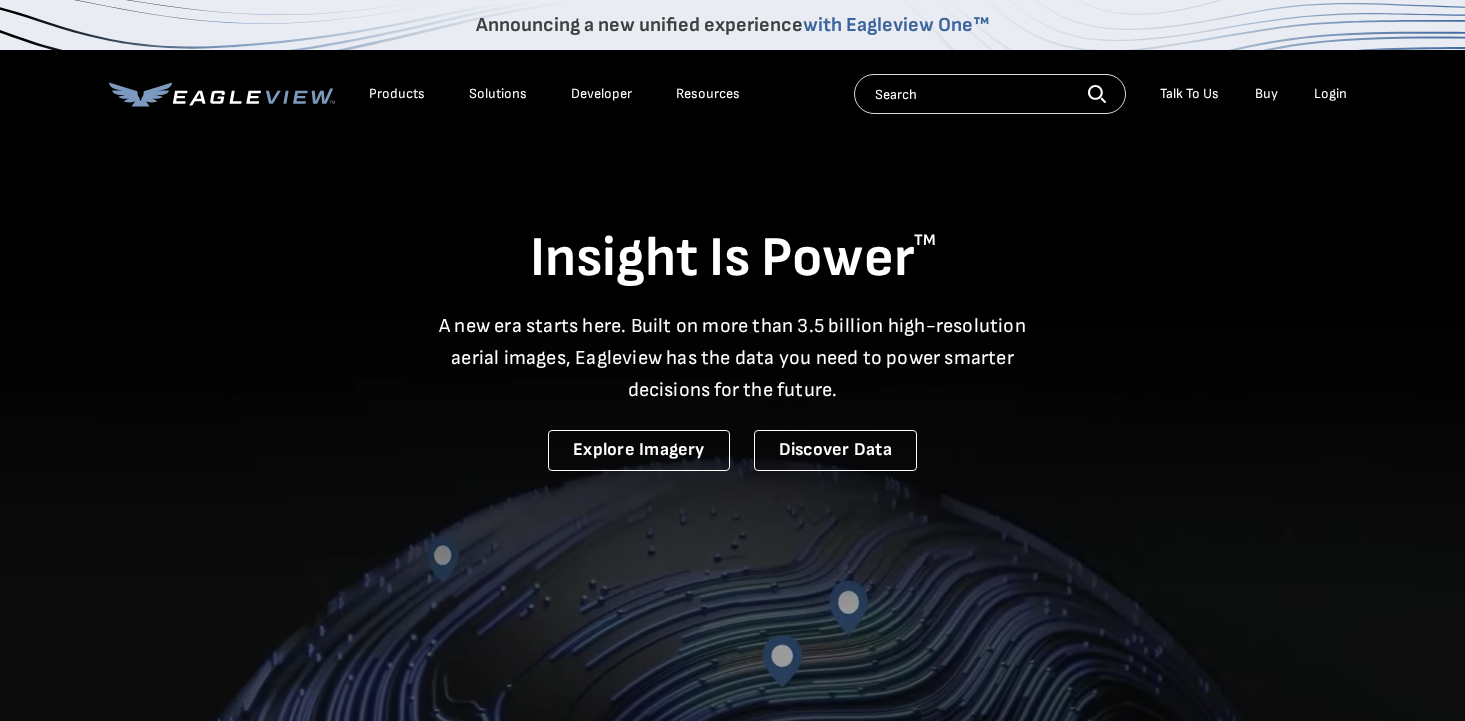 click on "Login" at bounding box center [1330, 94] 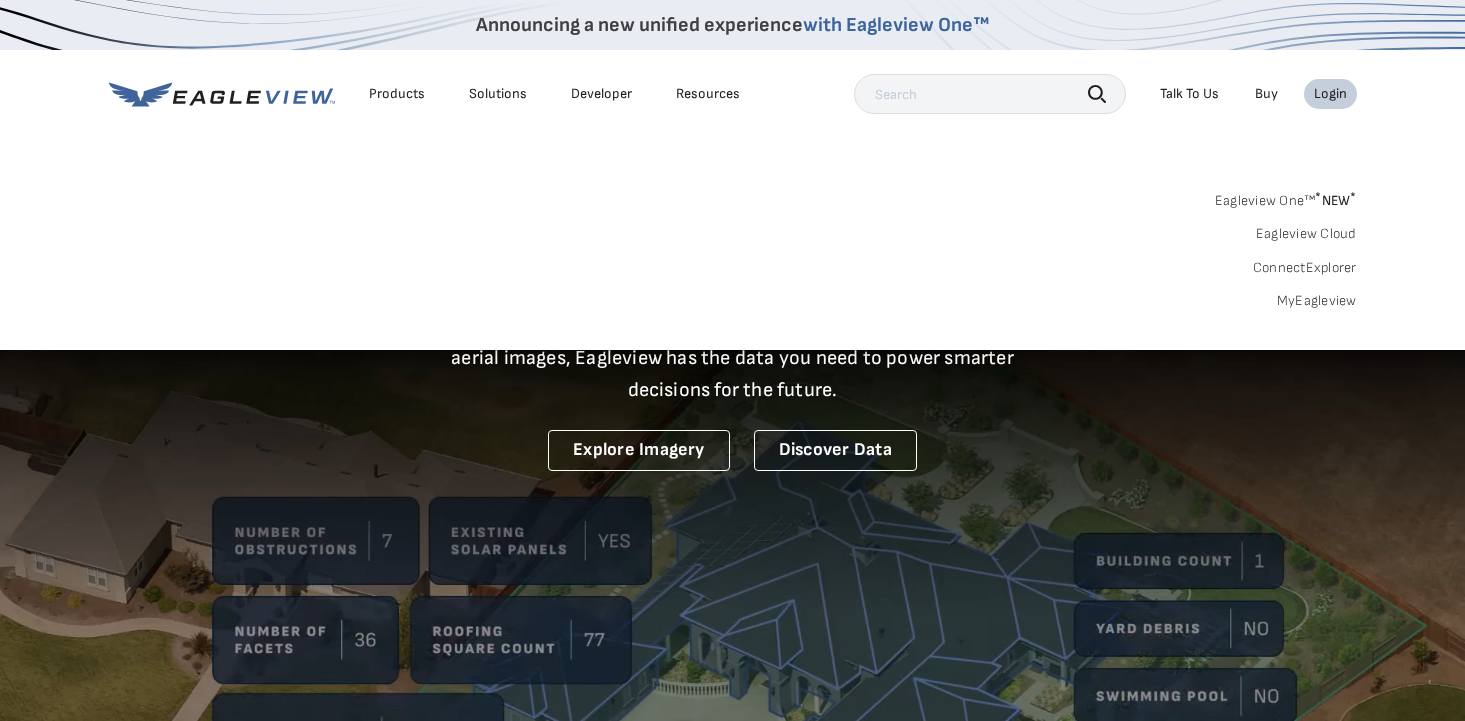 click on "MyEagleview" at bounding box center (1317, 301) 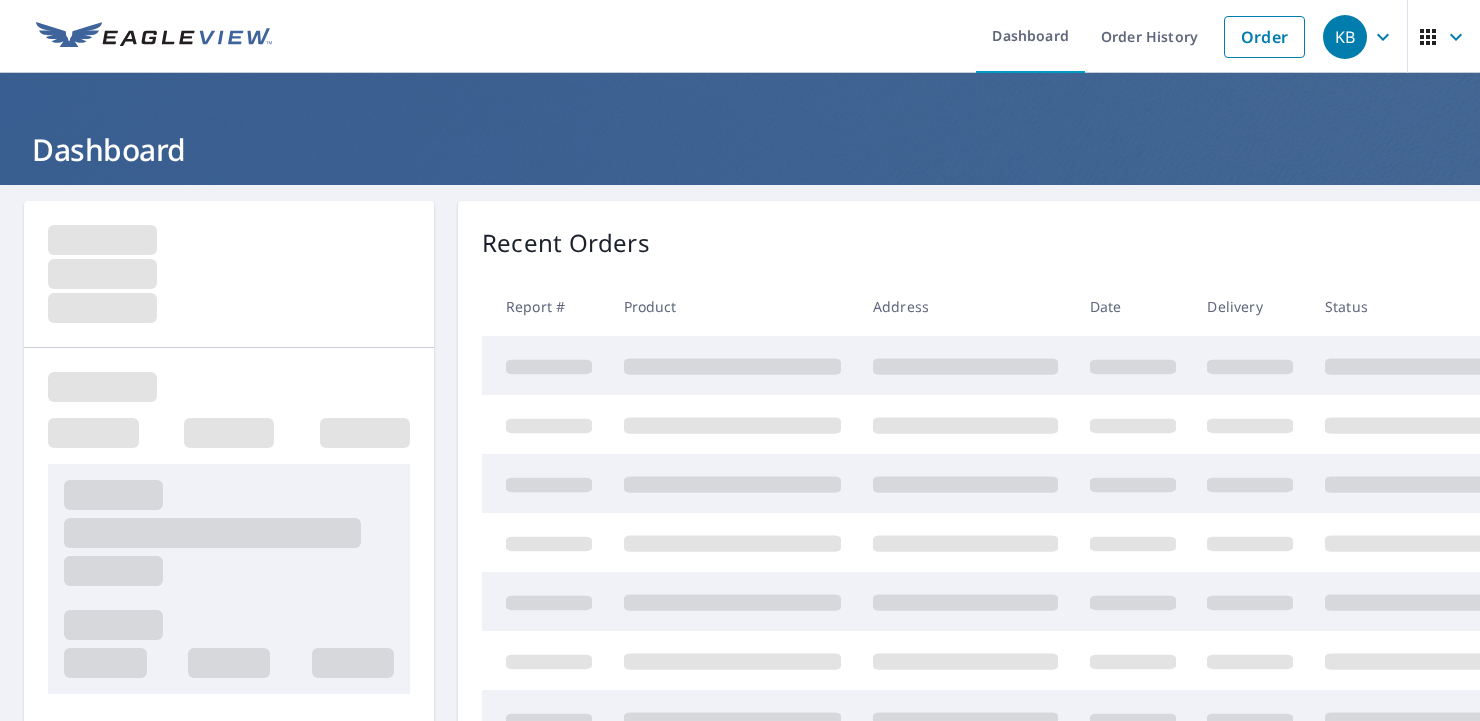scroll, scrollTop: 0, scrollLeft: 0, axis: both 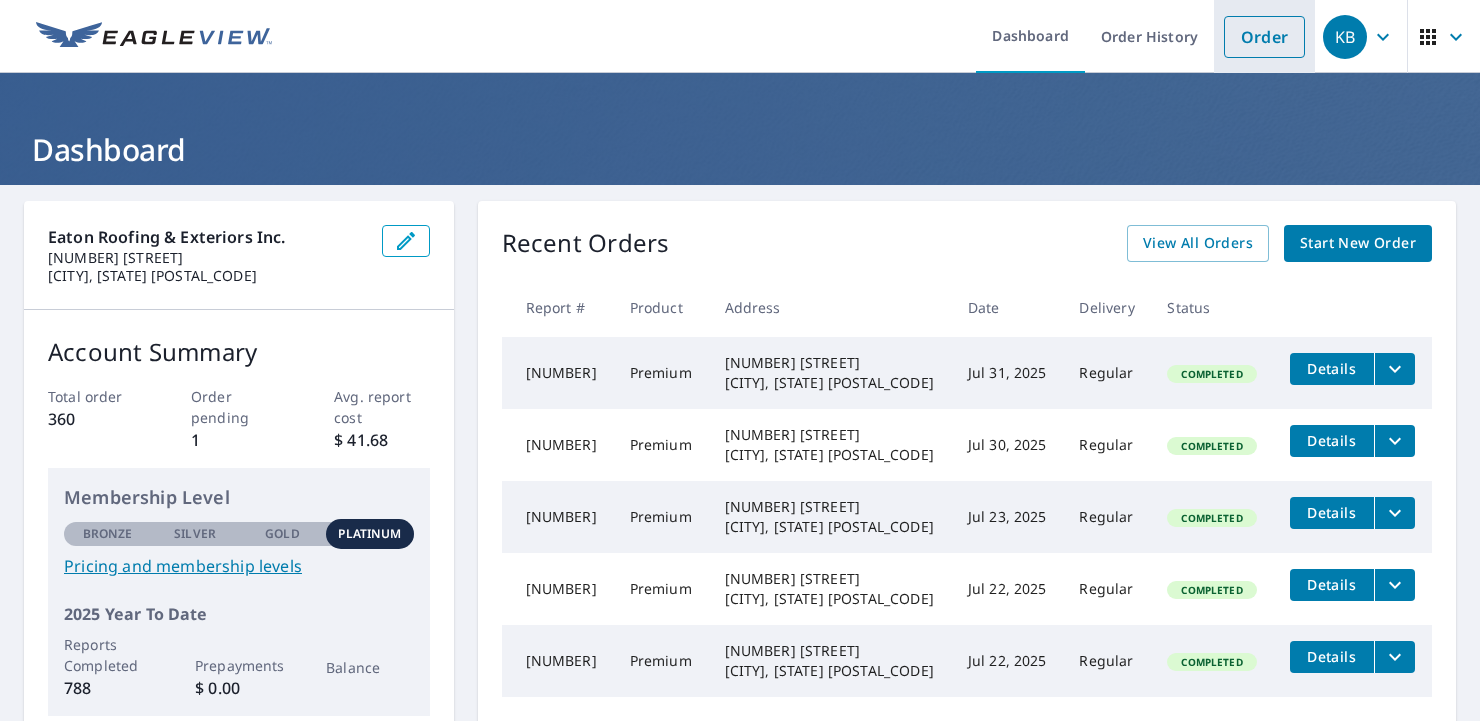 click on "Order" at bounding box center [1264, 37] 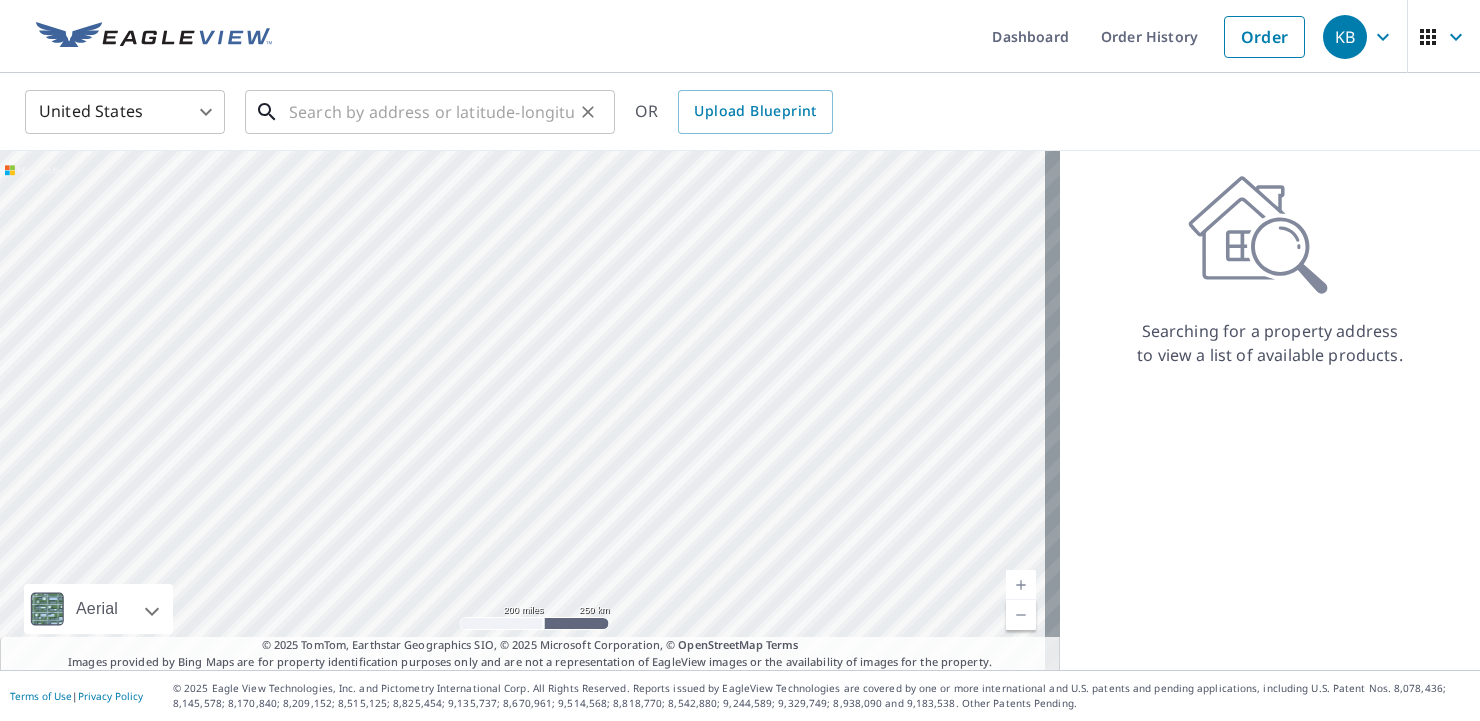 click at bounding box center (431, 112) 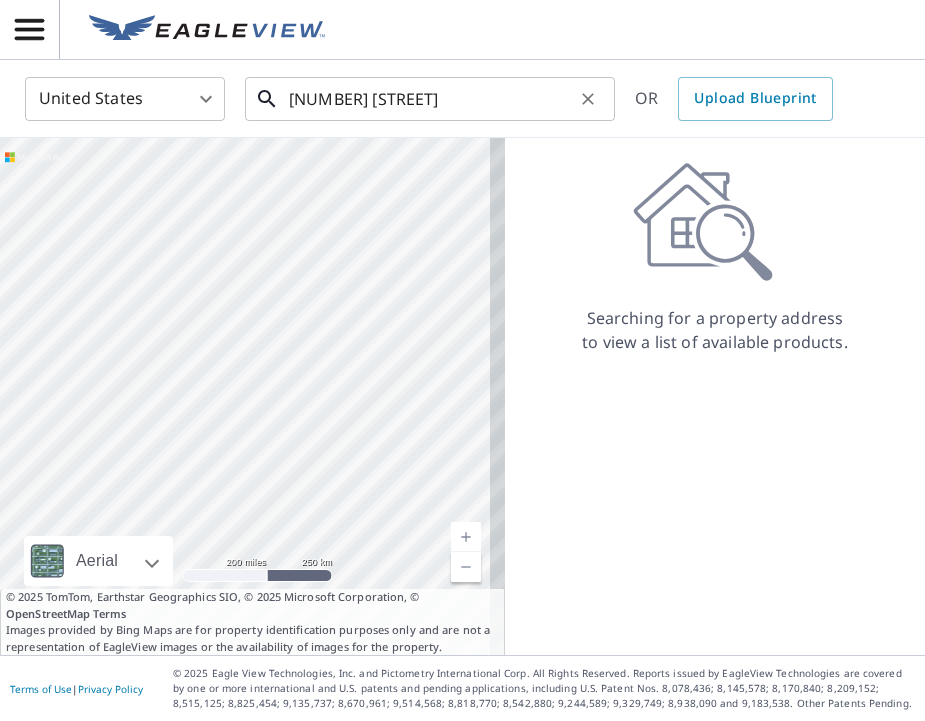 click on "[NUMBER] [STREET]" at bounding box center (431, 99) 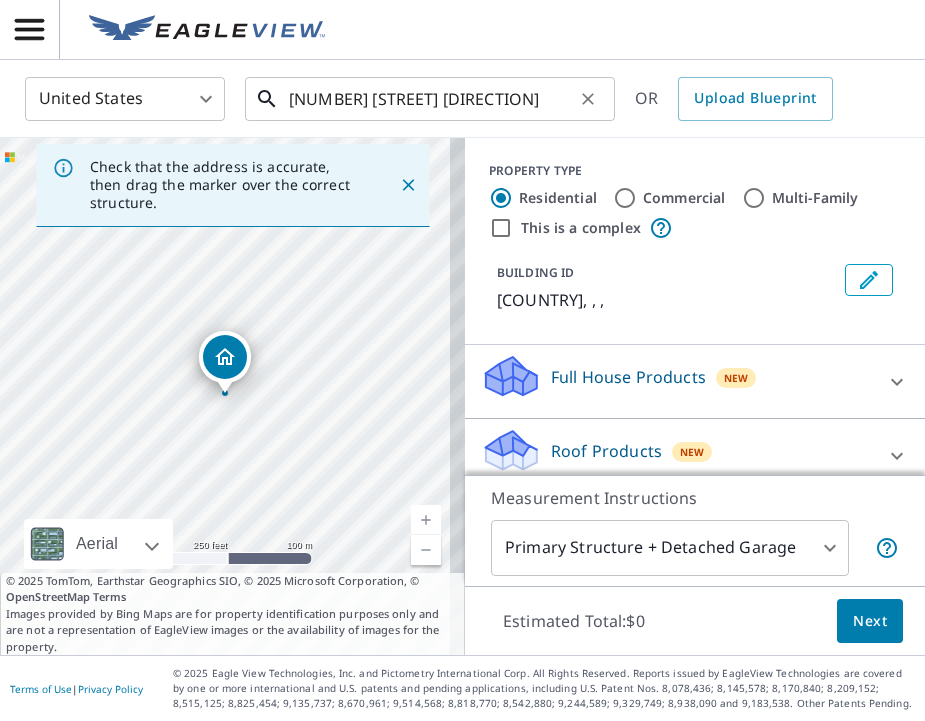click on "6301 W34th St N" at bounding box center [431, 99] 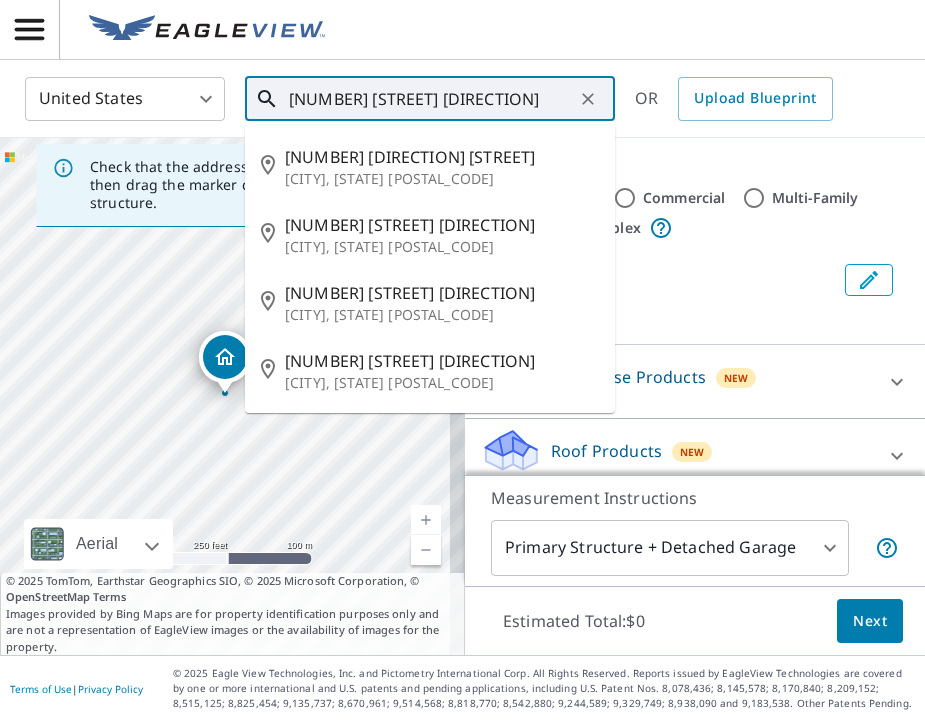 click on "6301 W34th St N" at bounding box center (431, 99) 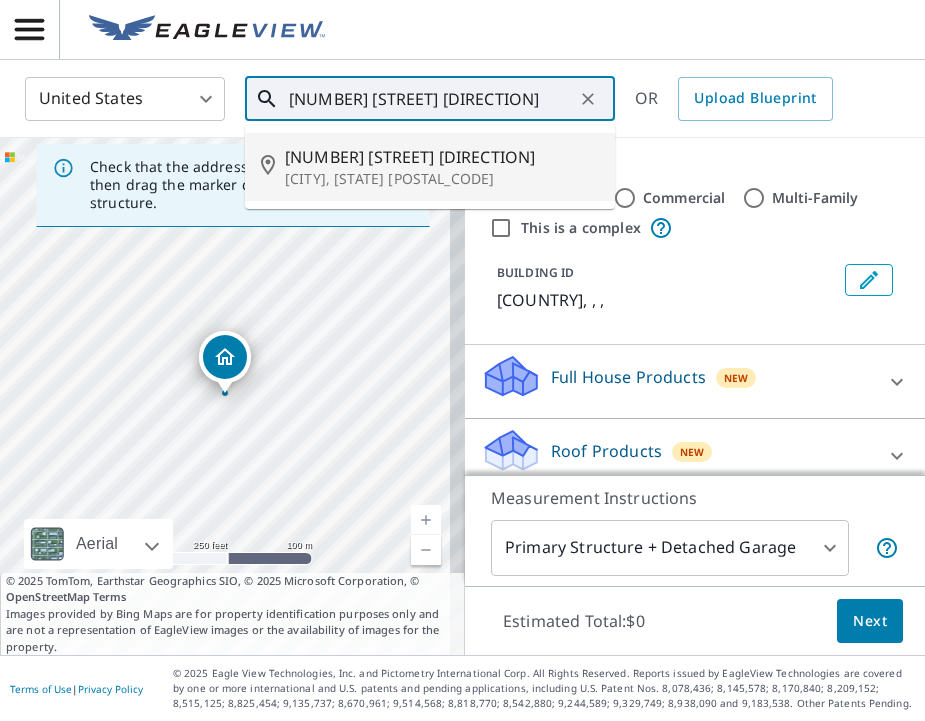 click on "6301 W 34th St N" at bounding box center [442, 157] 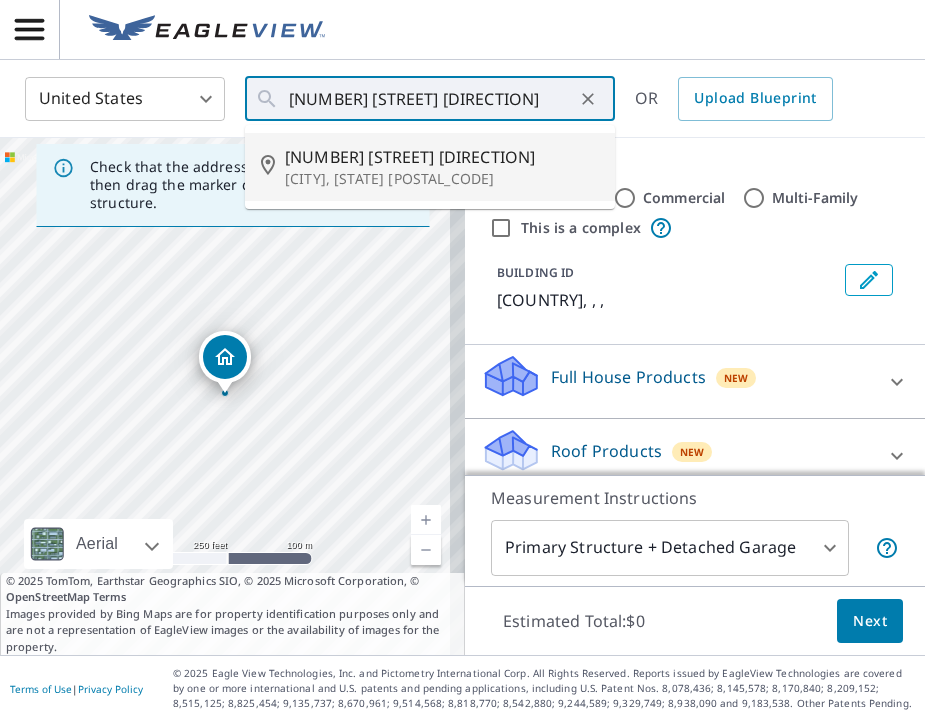 type on "6301 W 34th St N Wichita, KS 67205" 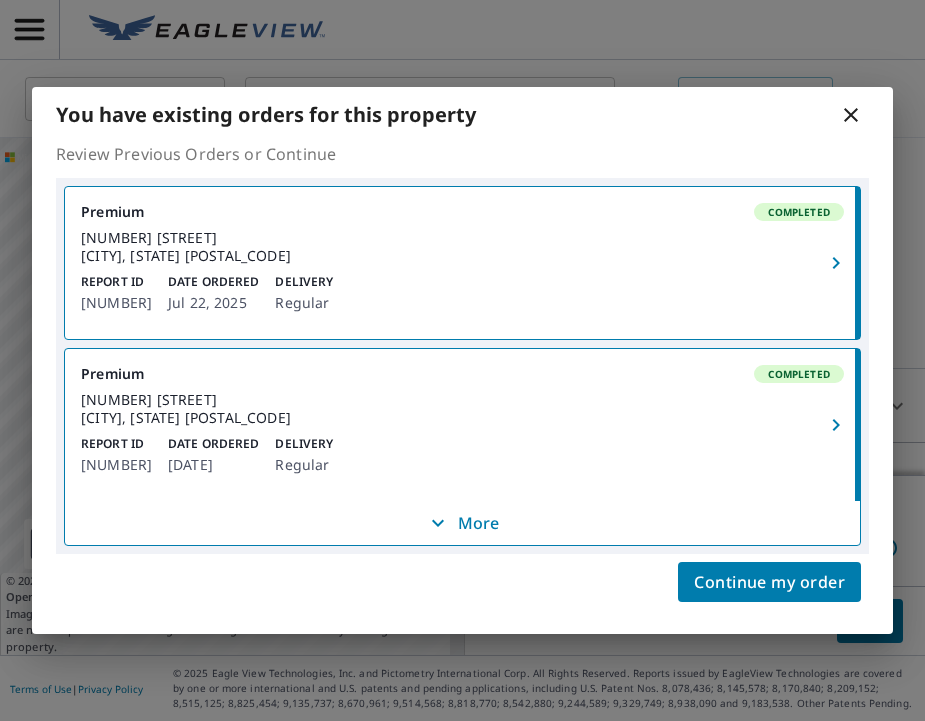 click on "Completed" at bounding box center [799, 212] 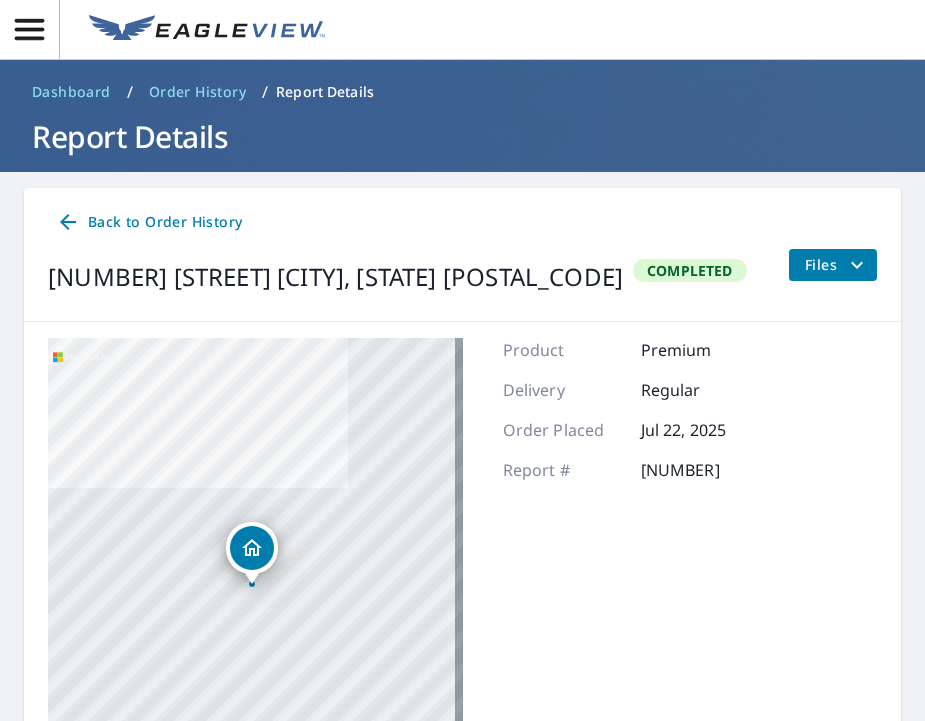 click on "Completed" at bounding box center (690, 270) 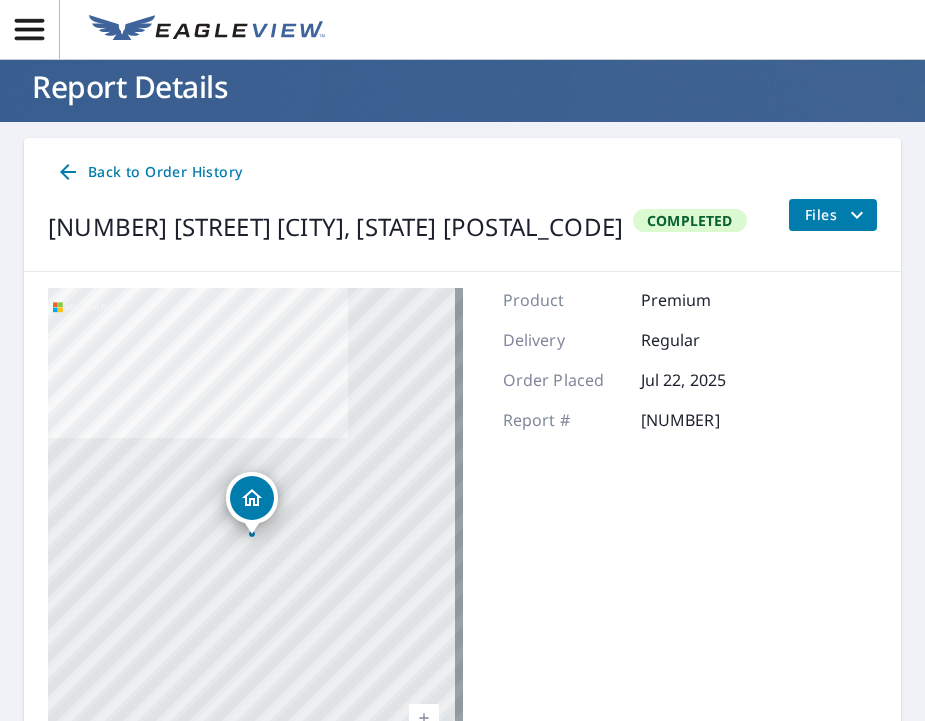 scroll, scrollTop: 0, scrollLeft: 0, axis: both 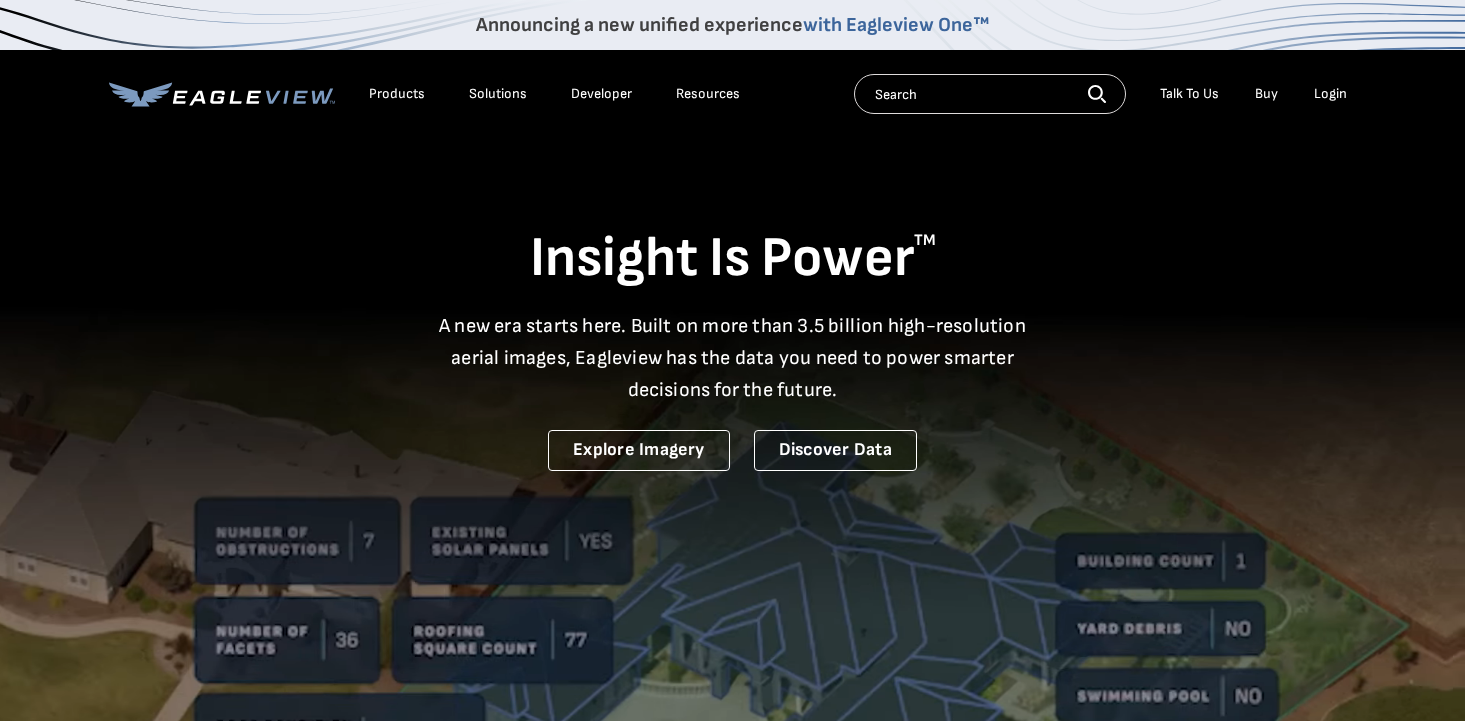 click on "Login" at bounding box center (1330, 94) 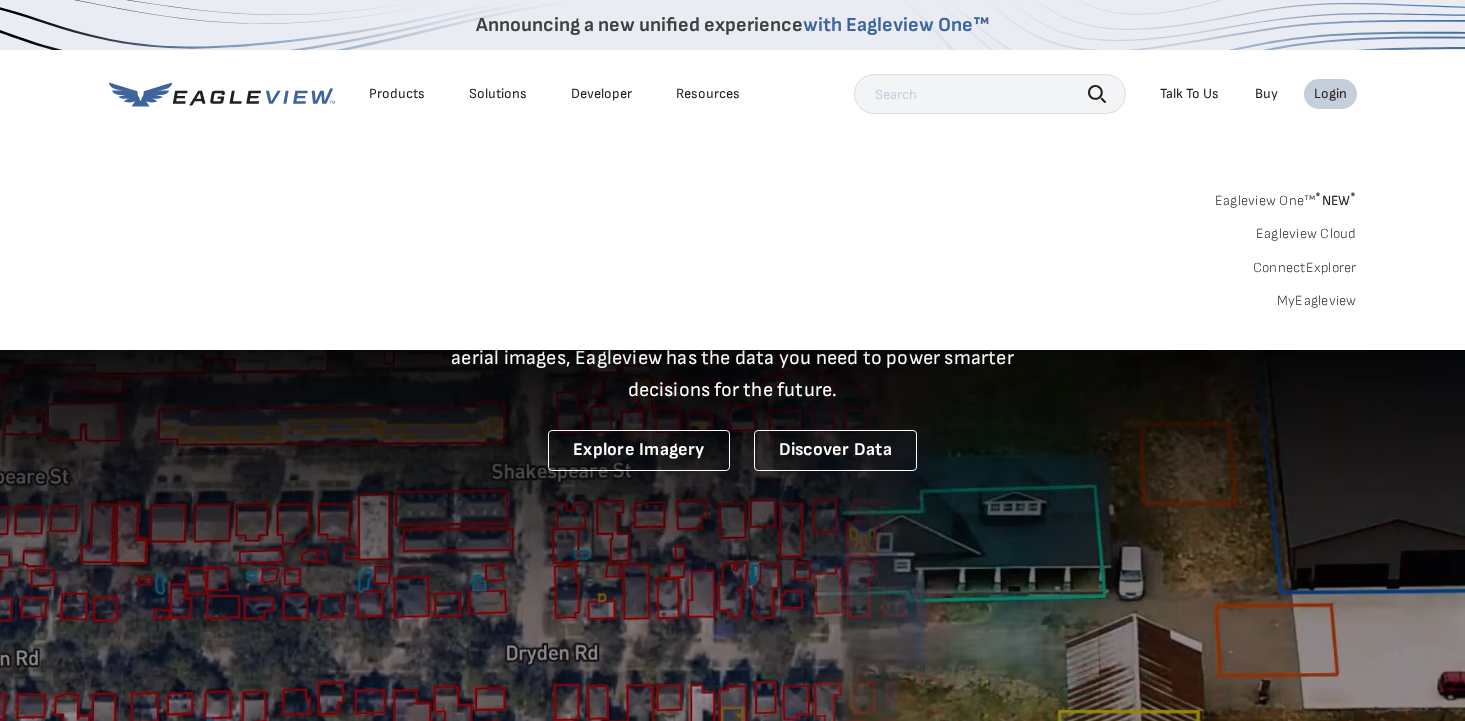 click on "MyEagleview" at bounding box center (1317, 301) 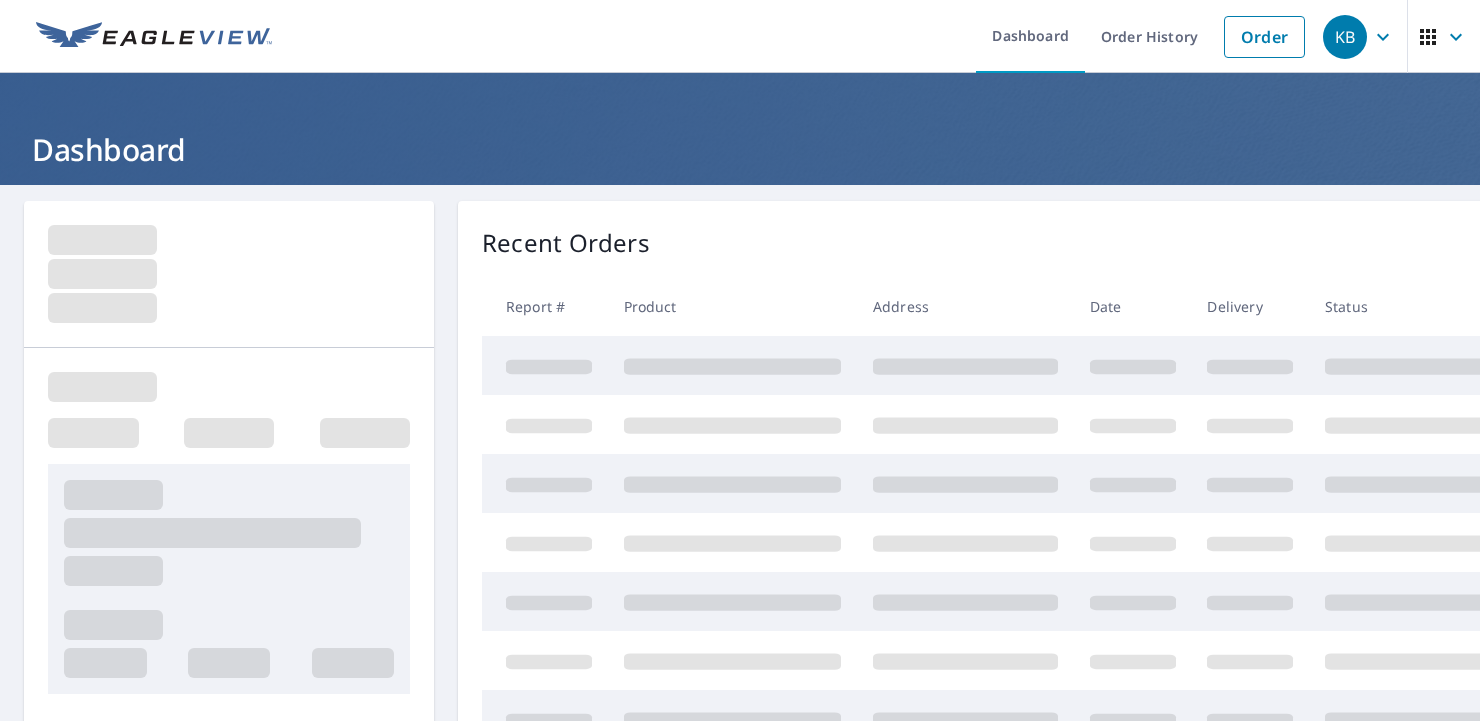 scroll, scrollTop: 0, scrollLeft: 0, axis: both 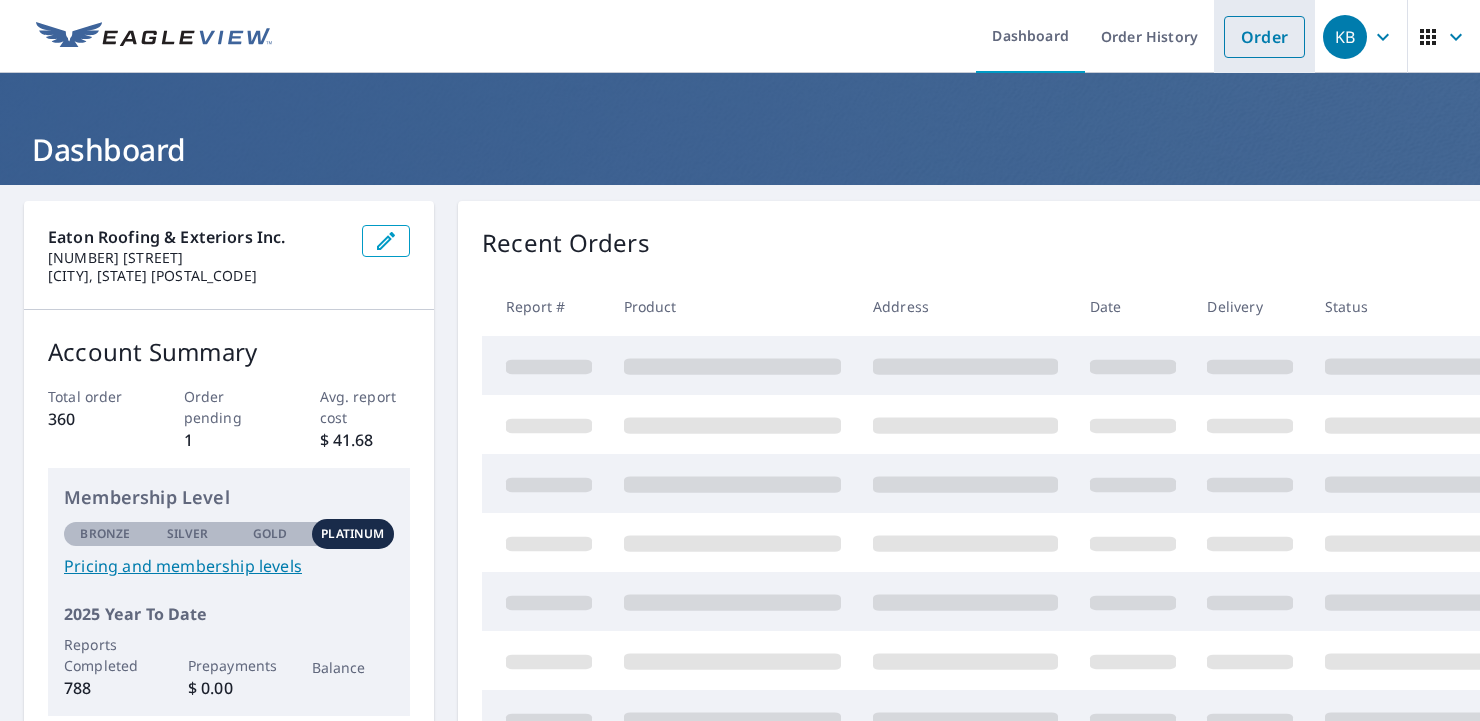click on "Order" at bounding box center (1264, 37) 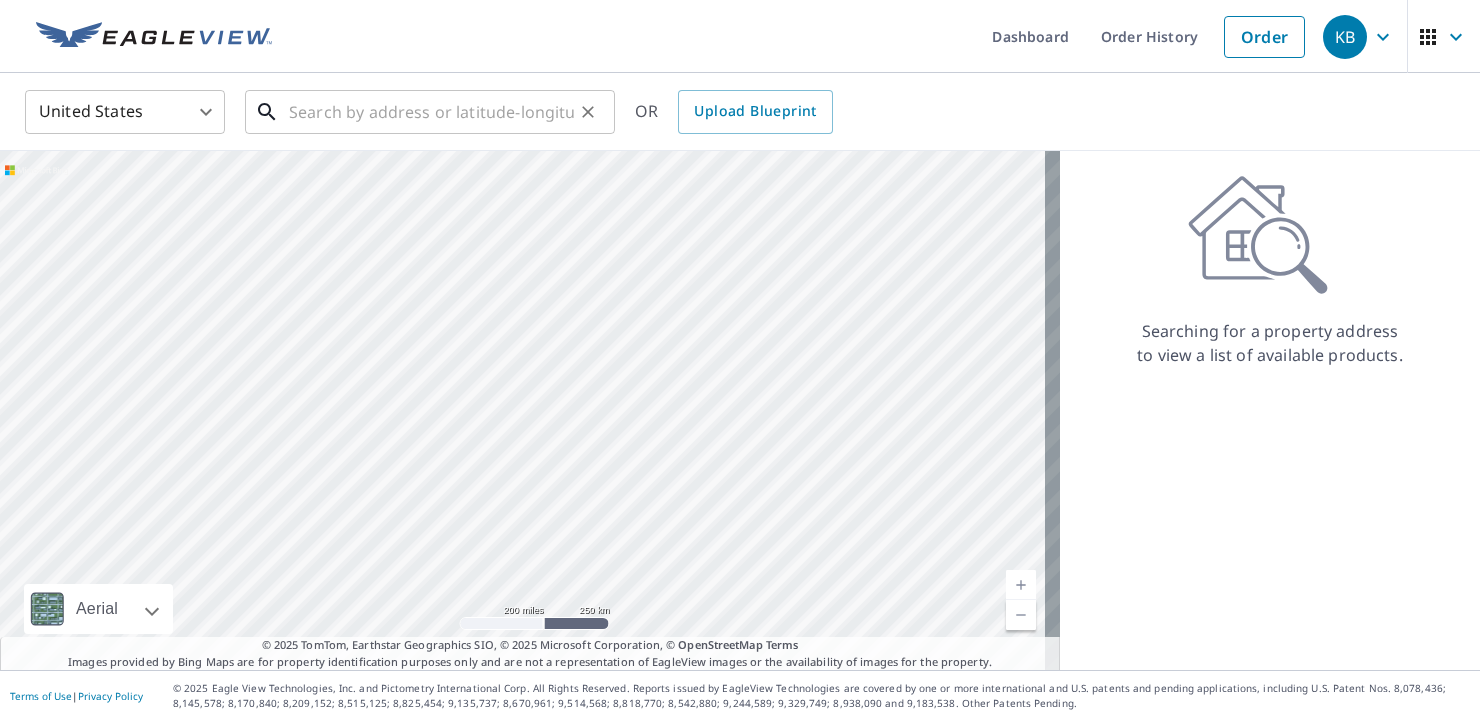 click at bounding box center [431, 112] 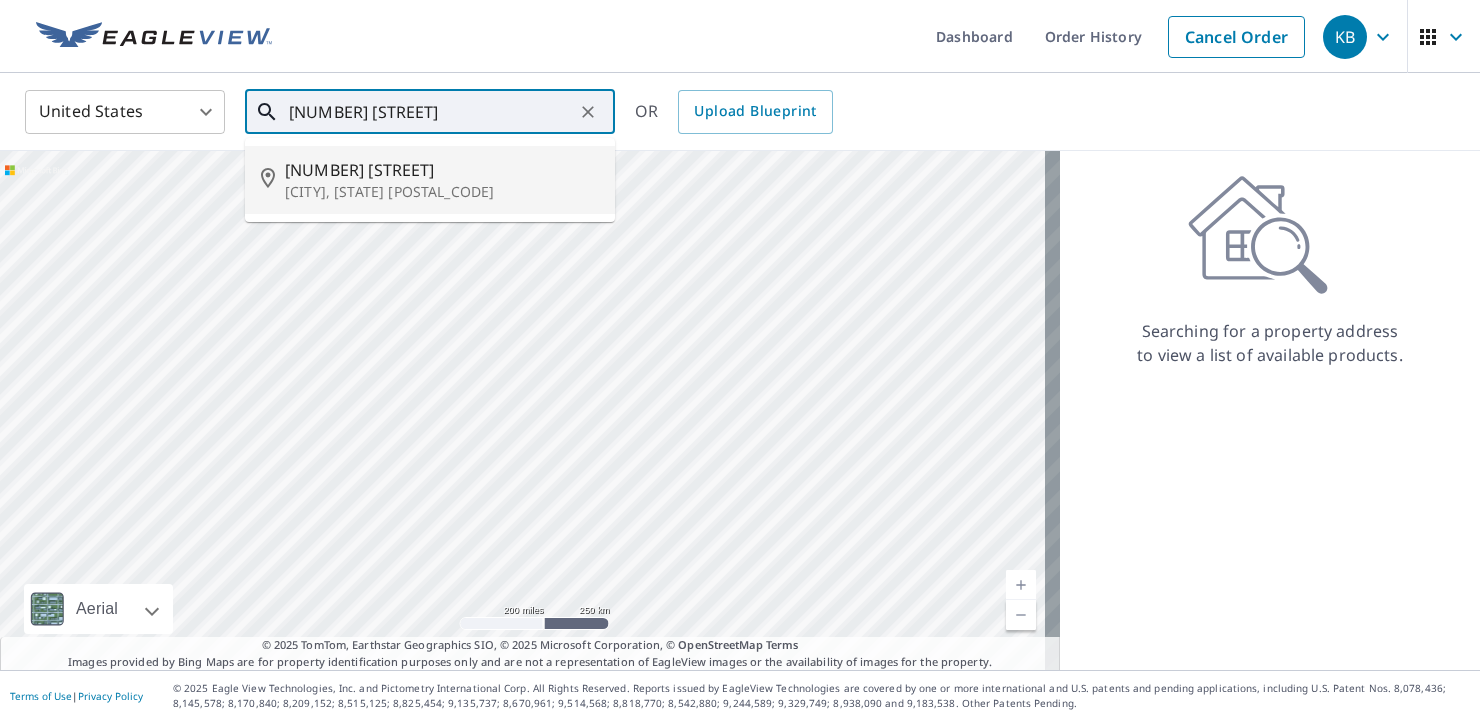 click on "Wichita, KS 67205" at bounding box center (442, 192) 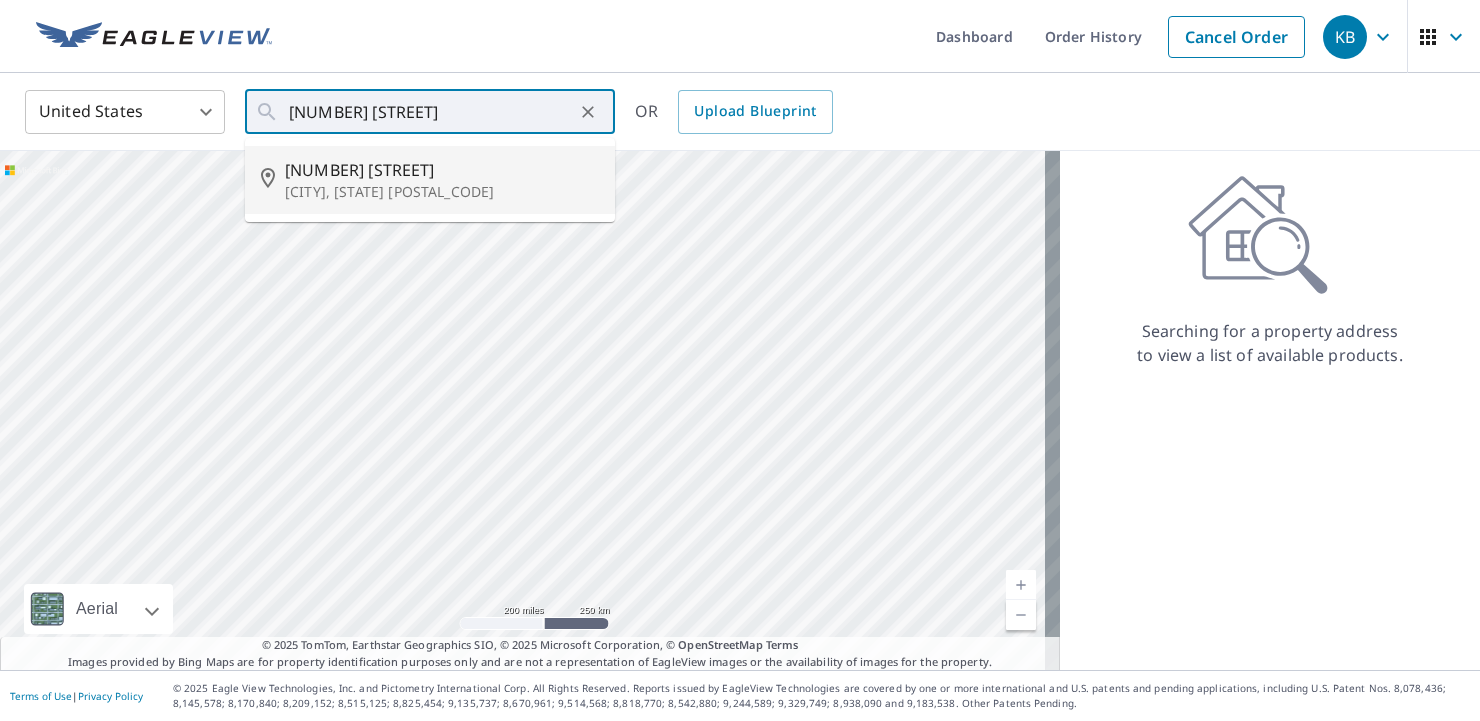 type on "6301 W 34th St N Wichita, KS 67205" 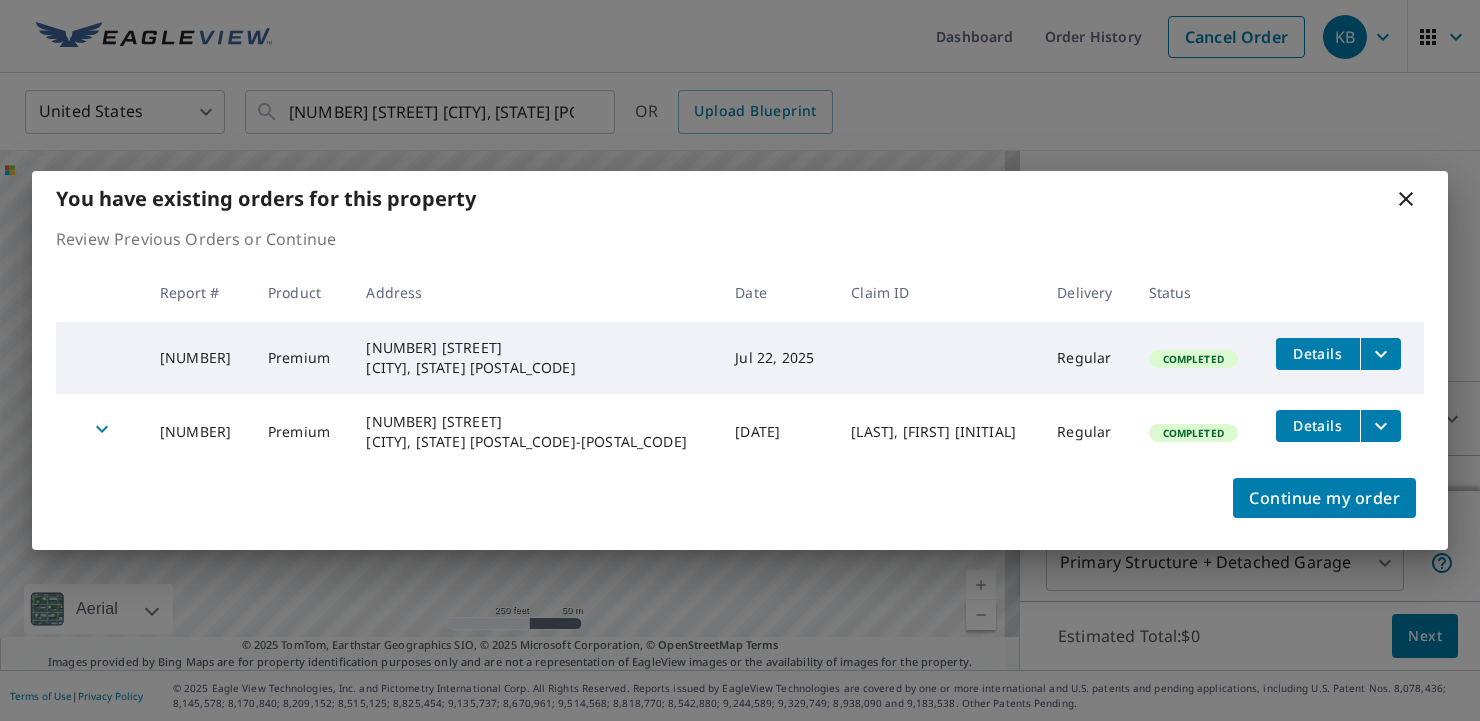 click on "Completed" at bounding box center [1193, 359] 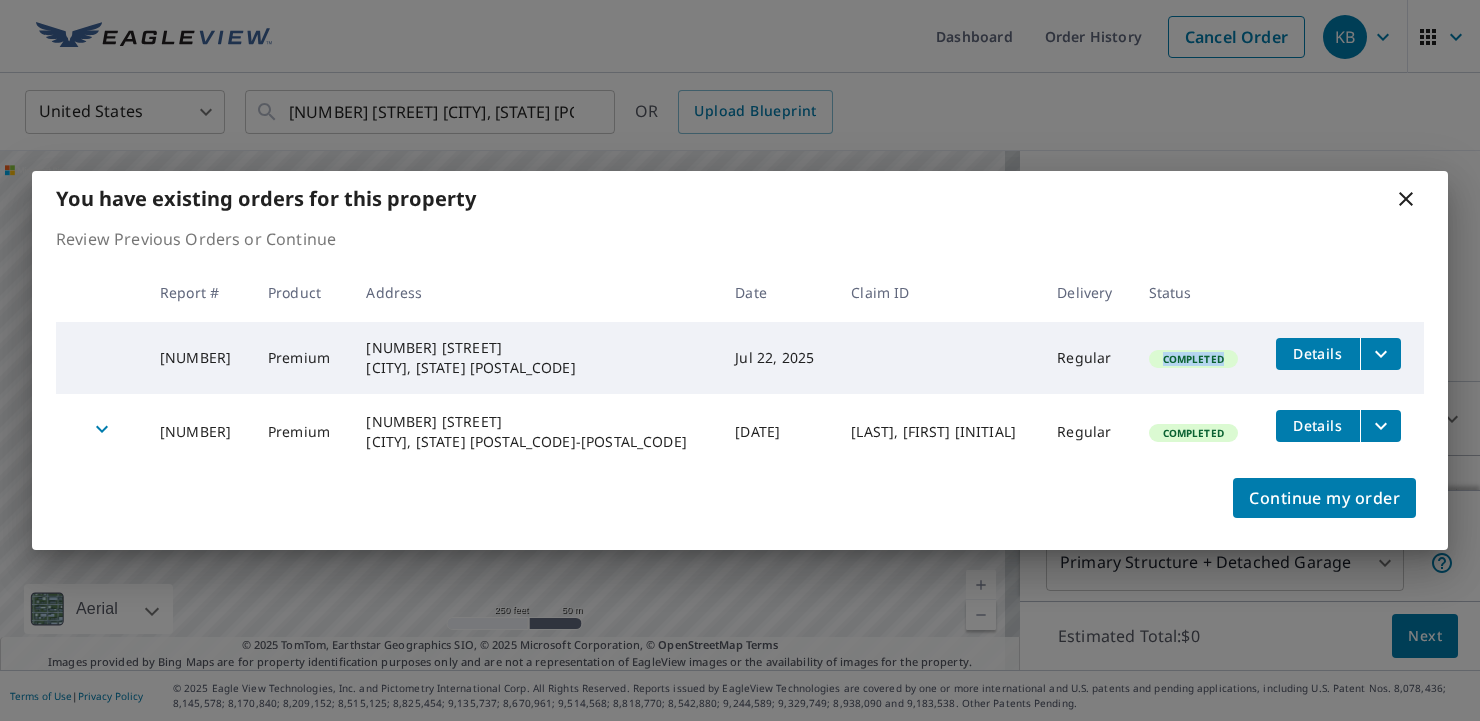 click on "Completed" at bounding box center (1193, 359) 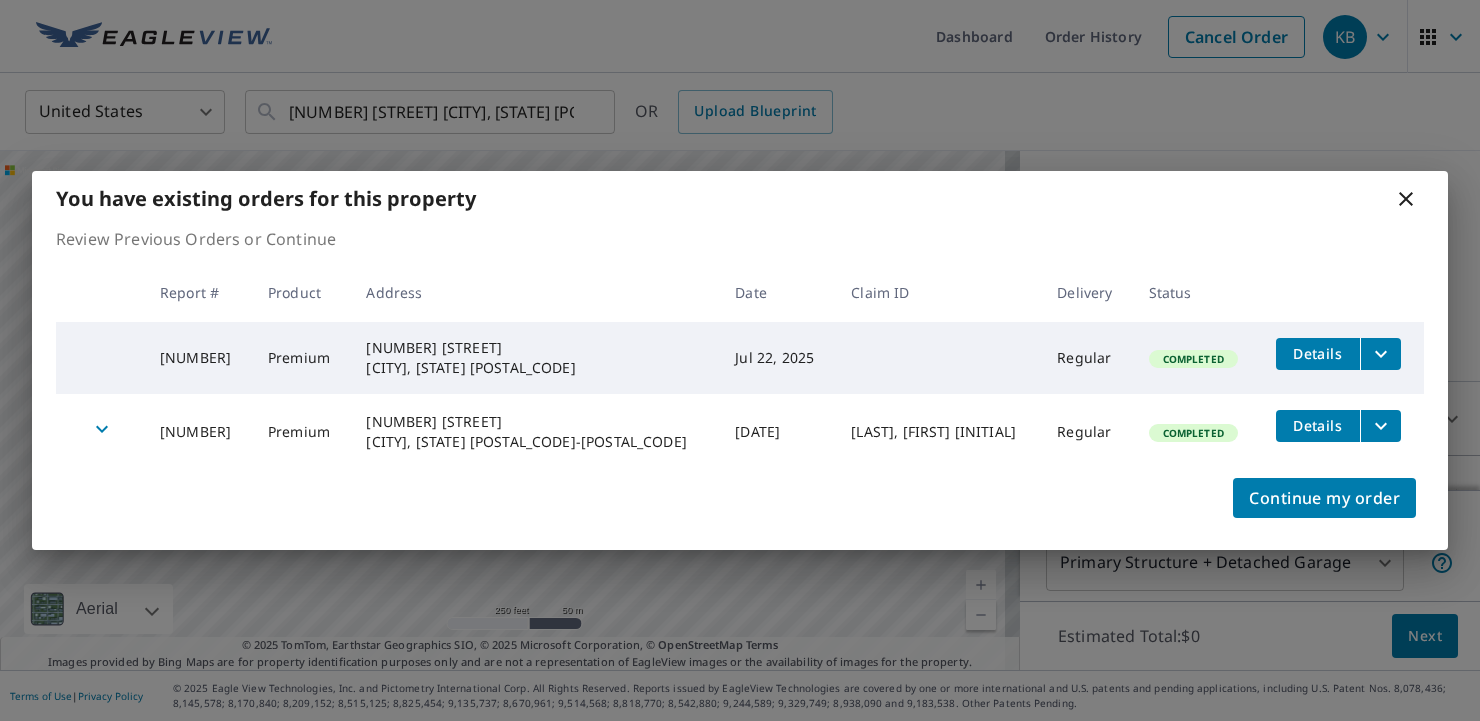click on "Details" at bounding box center (1318, 353) 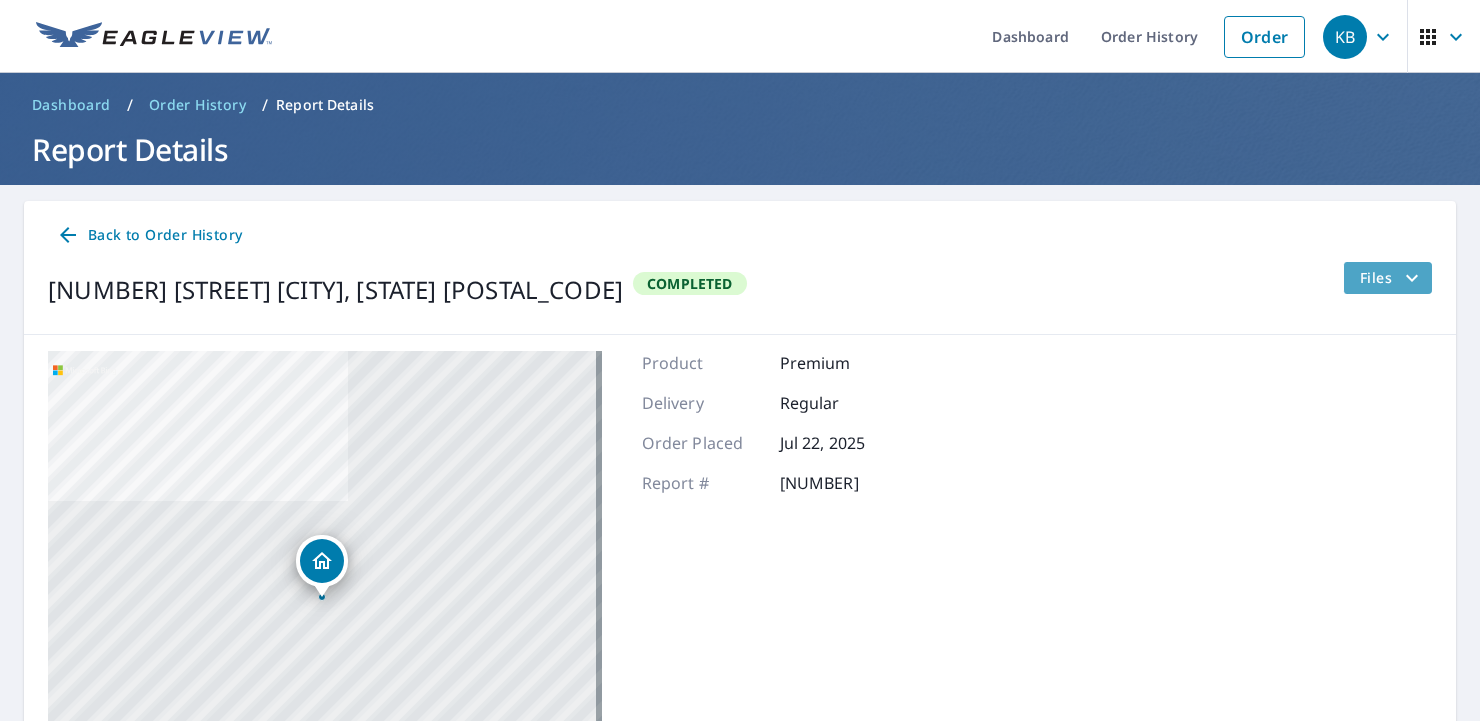 click 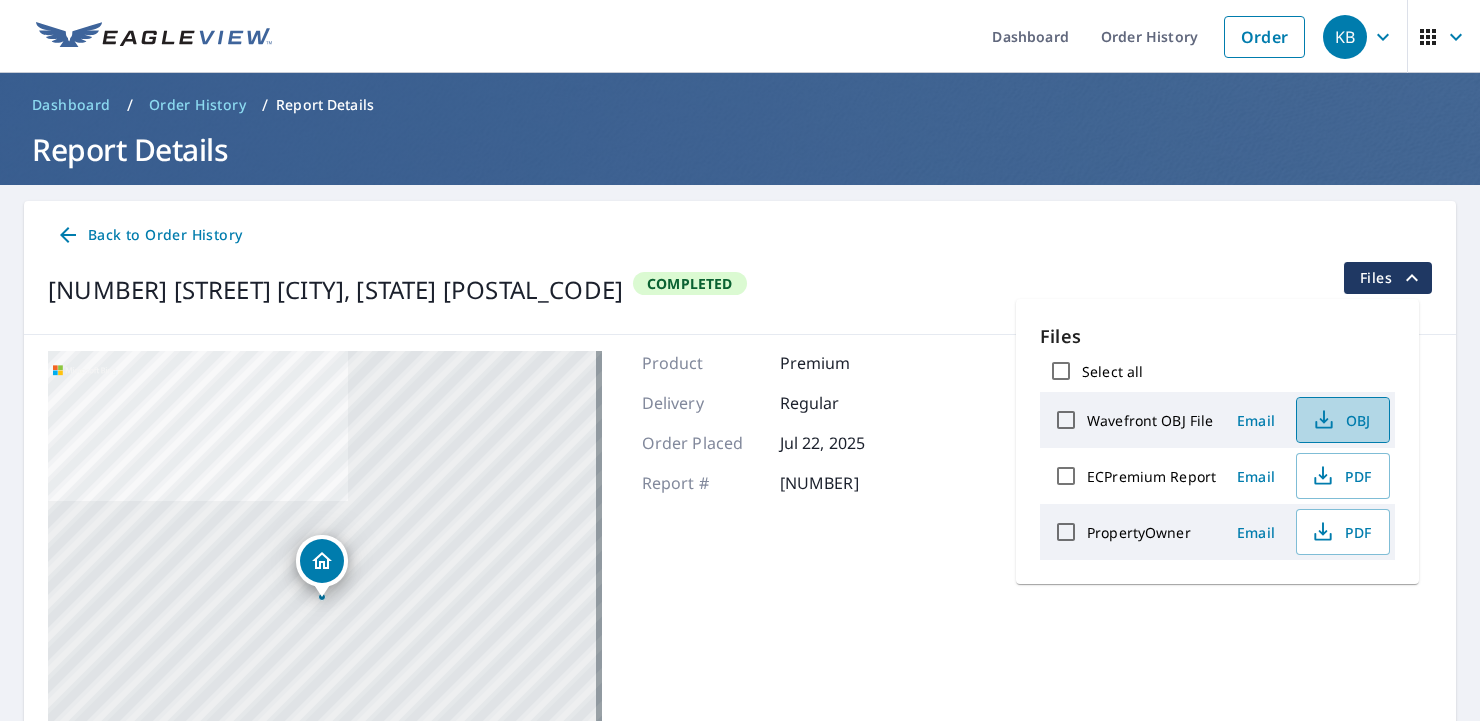 click 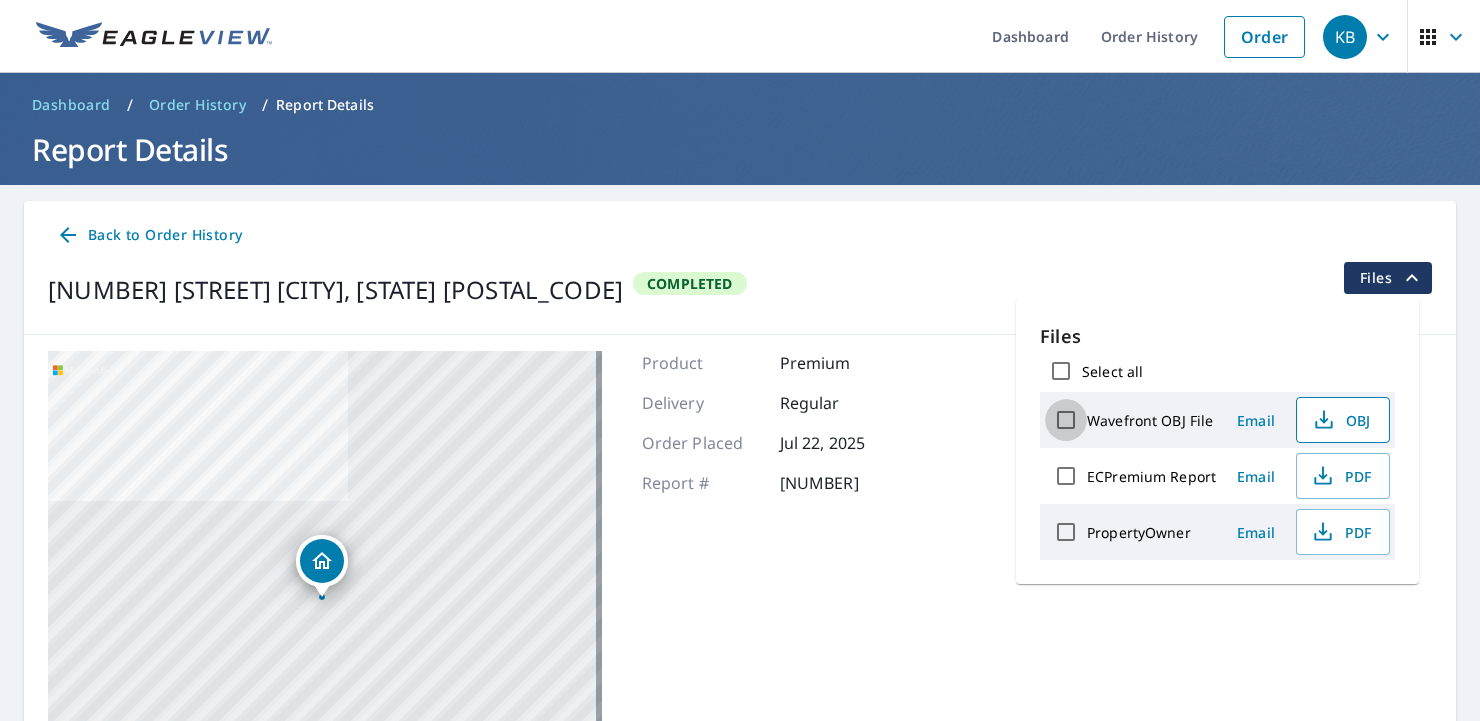 click on "Wavefront OBJ File" at bounding box center [1066, 420] 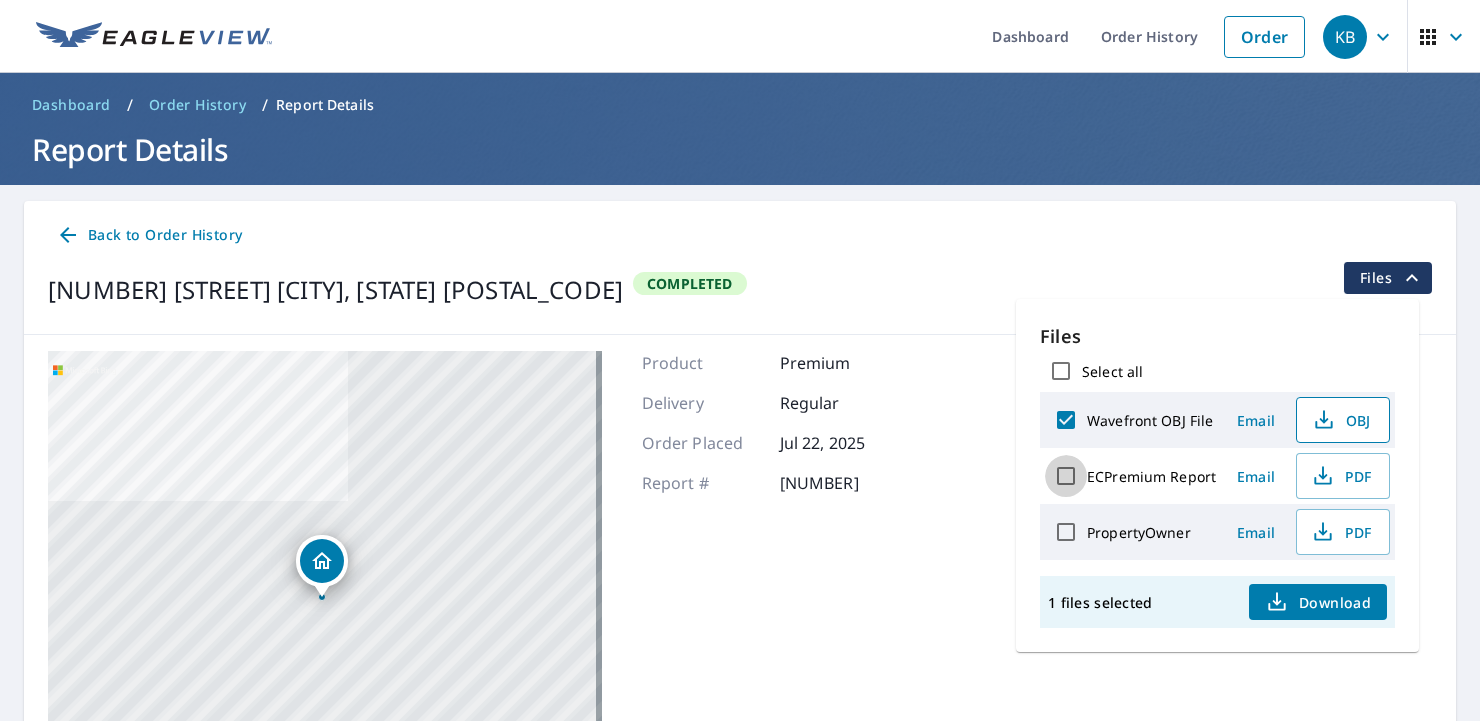 click on "ECPremium Report" at bounding box center (1066, 476) 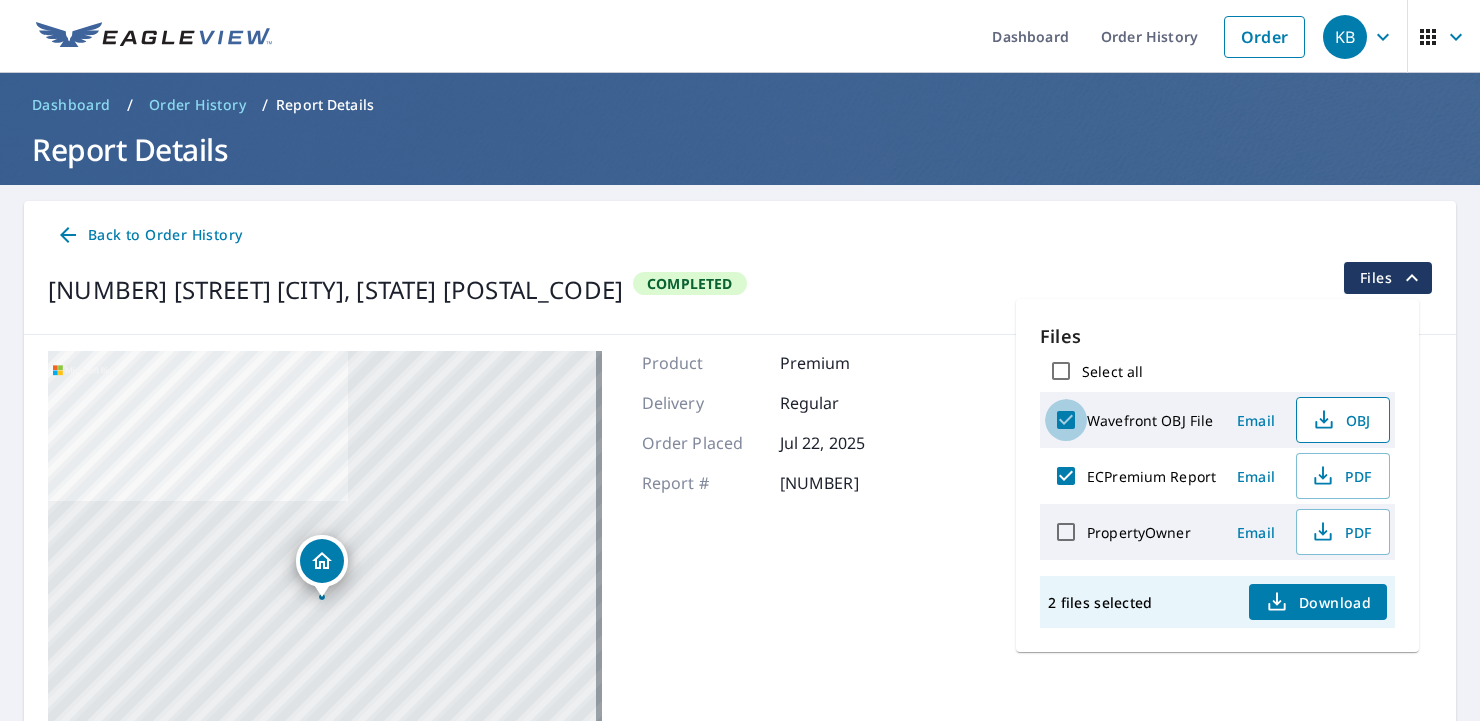 click on "Wavefront OBJ File" at bounding box center [1066, 420] 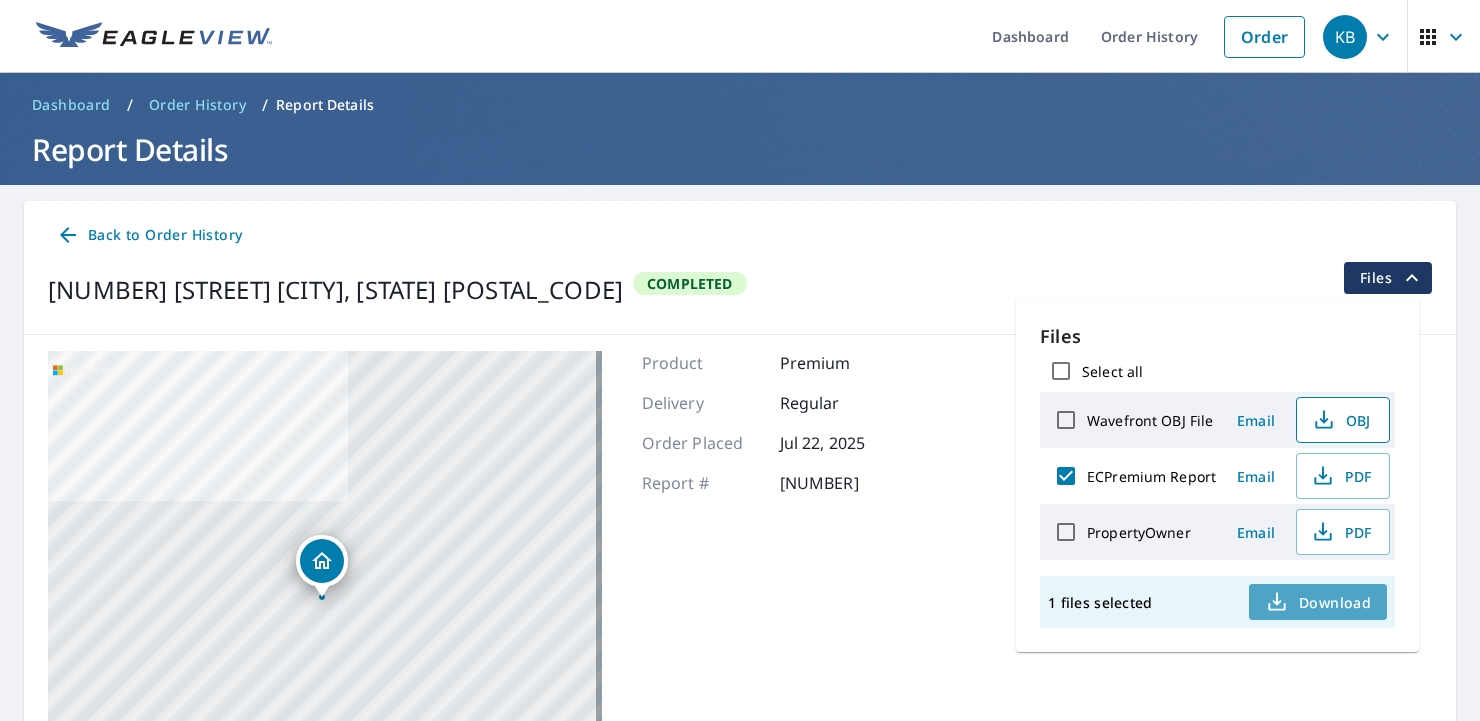 click on "Download" at bounding box center (1318, 602) 